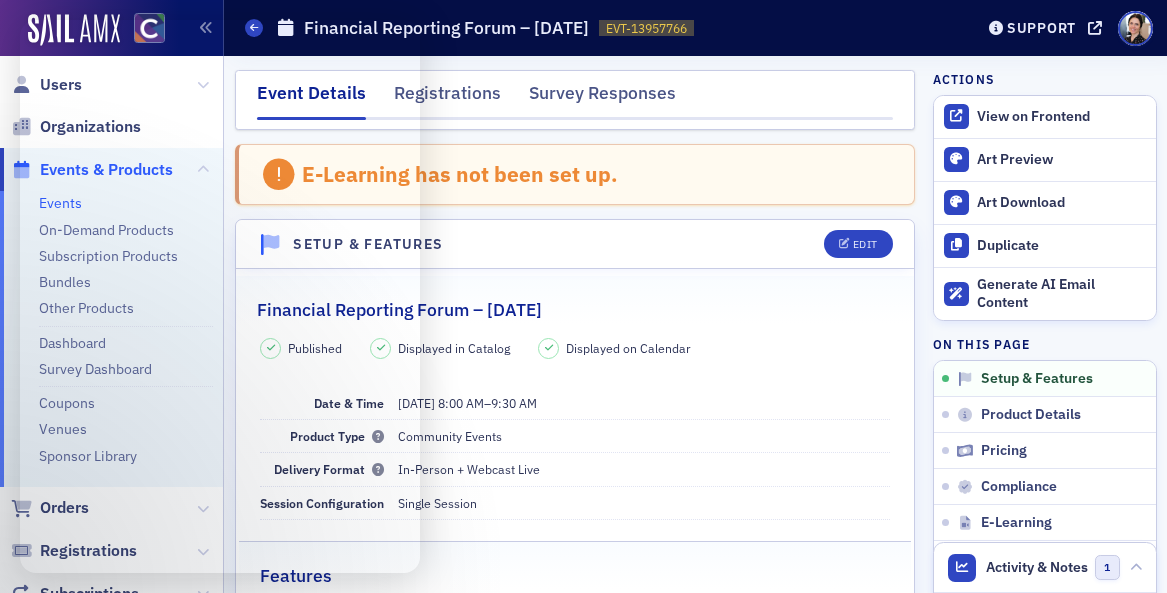 scroll, scrollTop: 0, scrollLeft: 0, axis: both 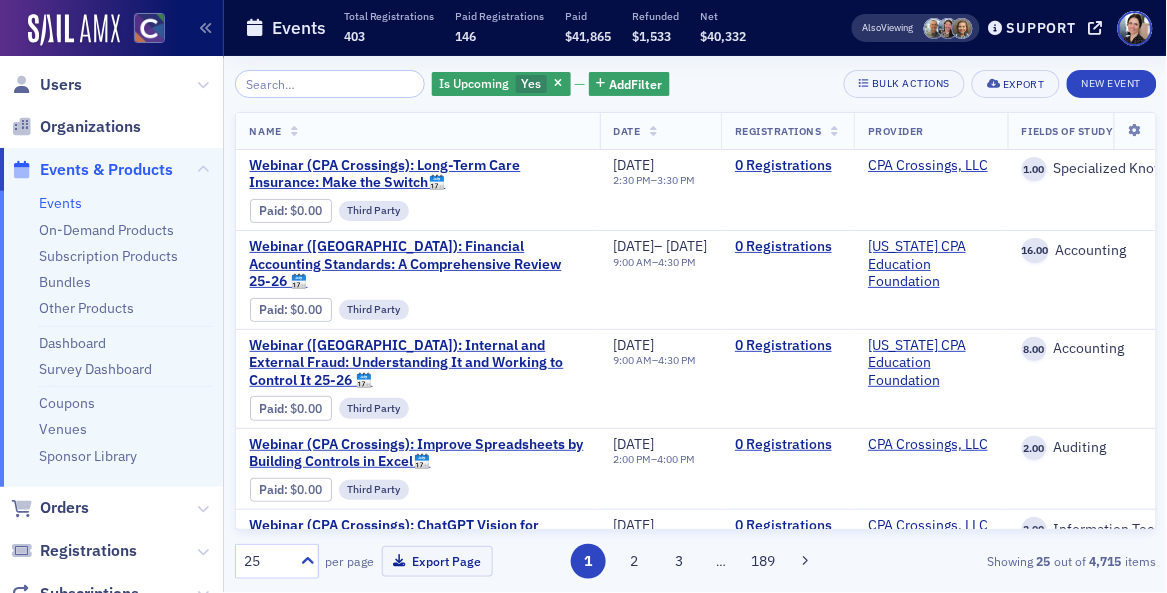 click on "Users" 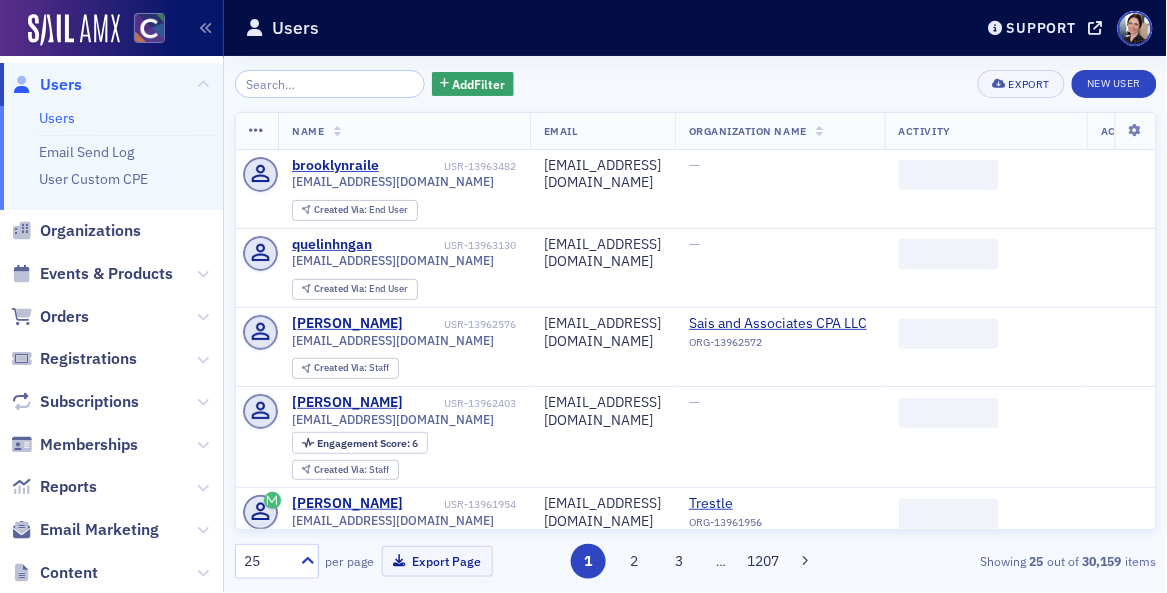 click 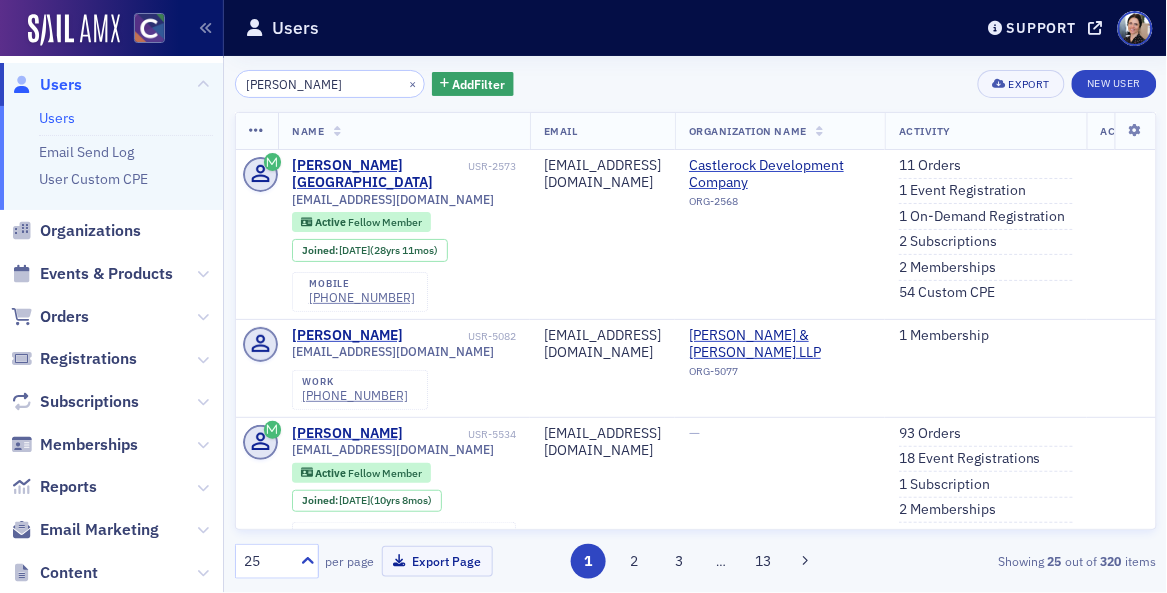 drag, startPoint x: 299, startPoint y: 83, endPoint x: 343, endPoint y: 85, distance: 44.04543 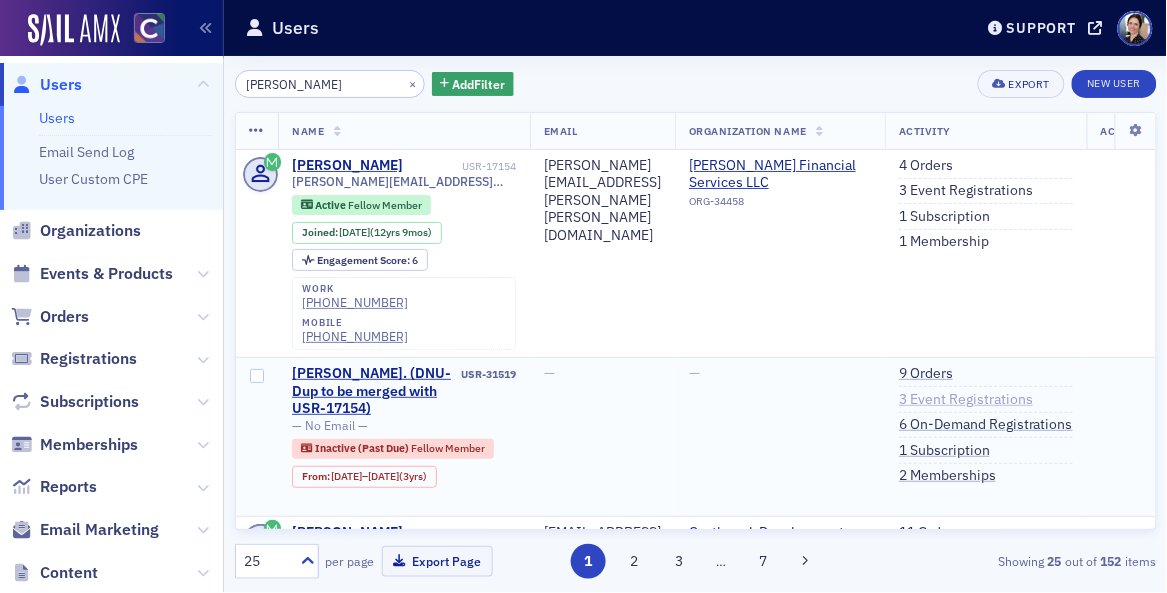type on "[PERSON_NAME]" 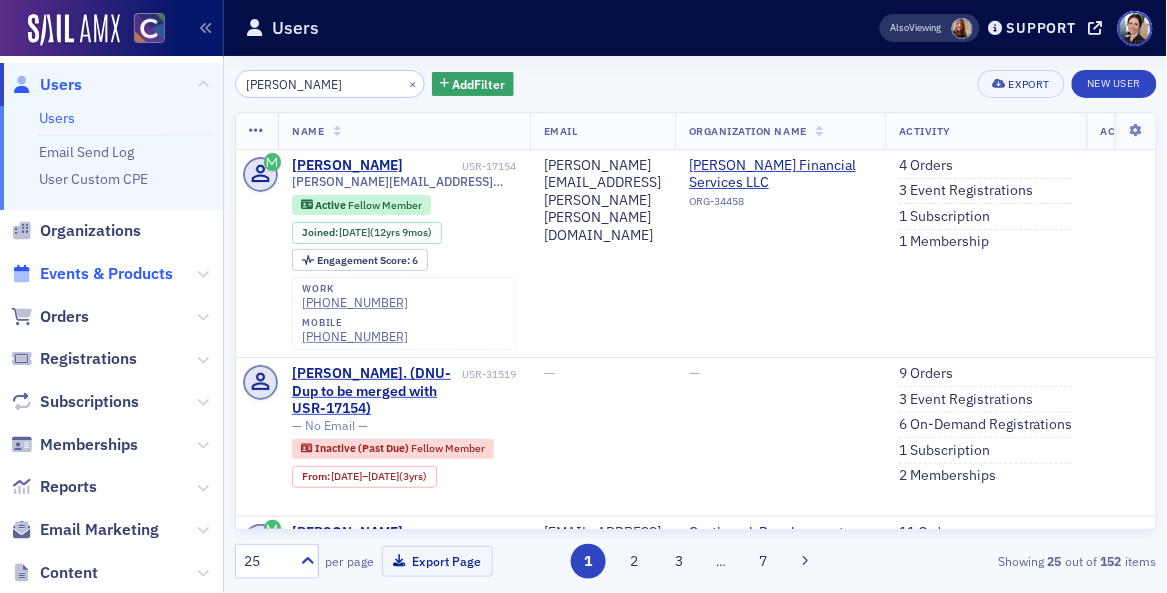 click on "Events & Products" 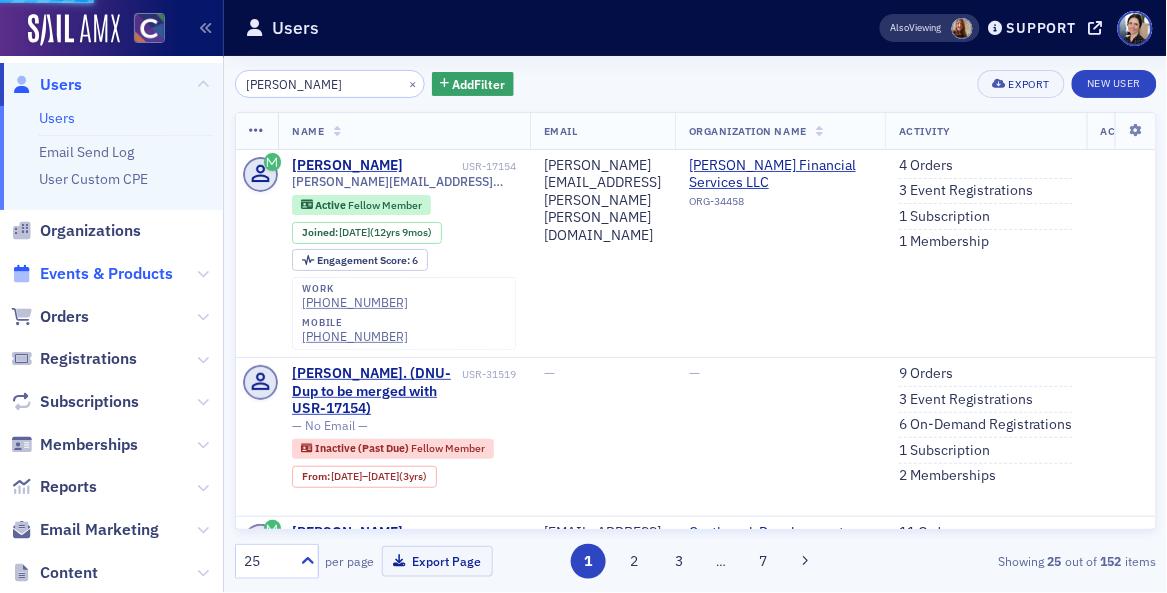 click on "Events & Products" 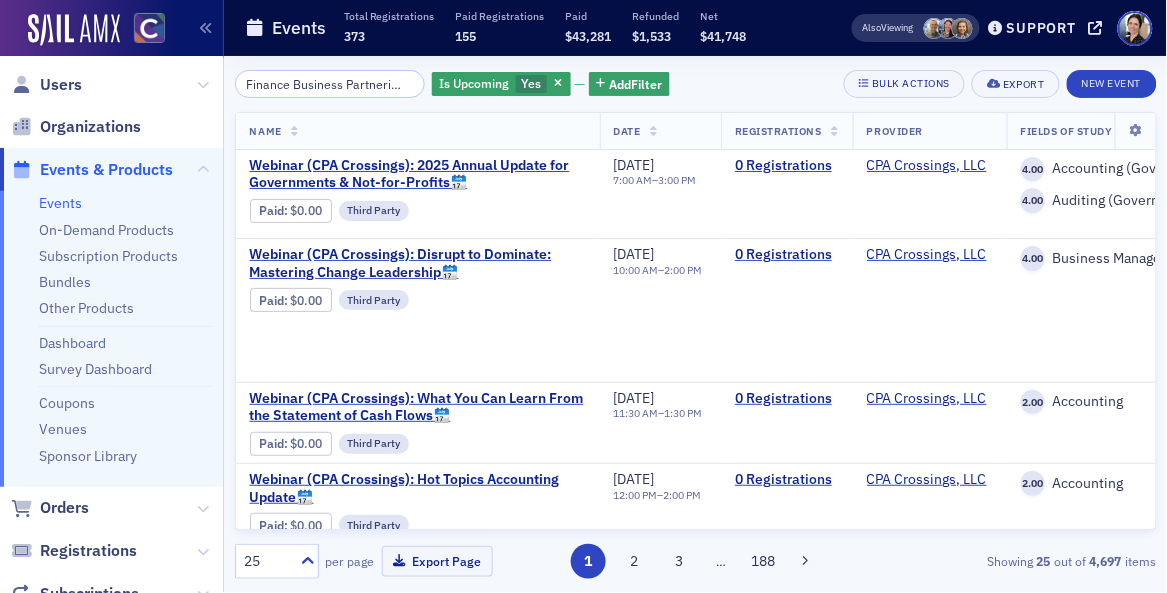 scroll, scrollTop: 0, scrollLeft: 103, axis: horizontal 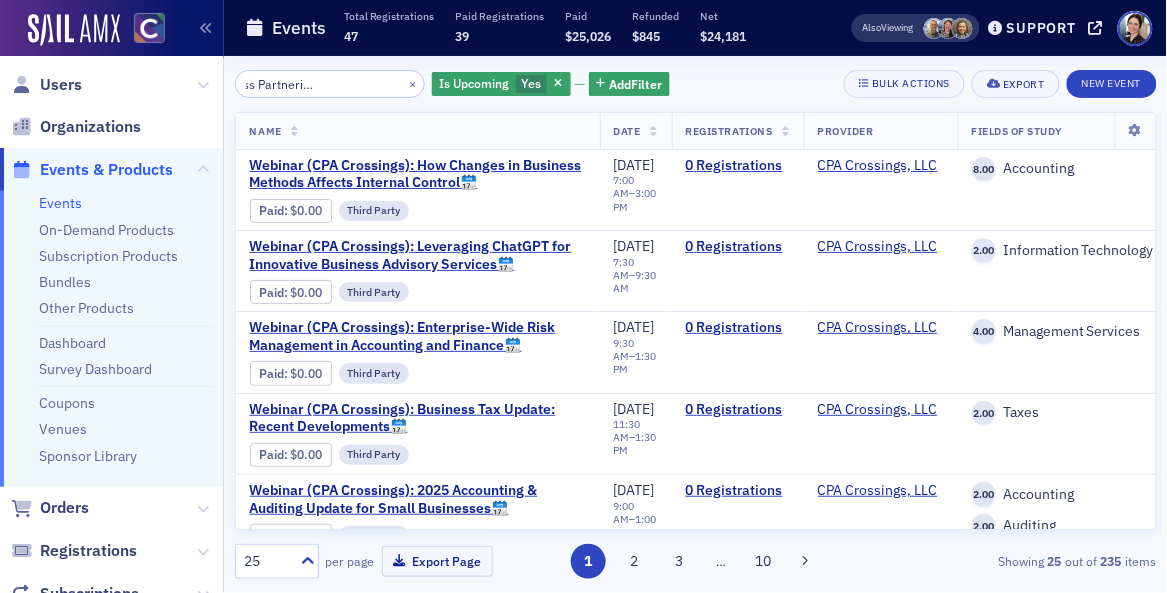 type on "Finance Business Partnering: The Essentials" 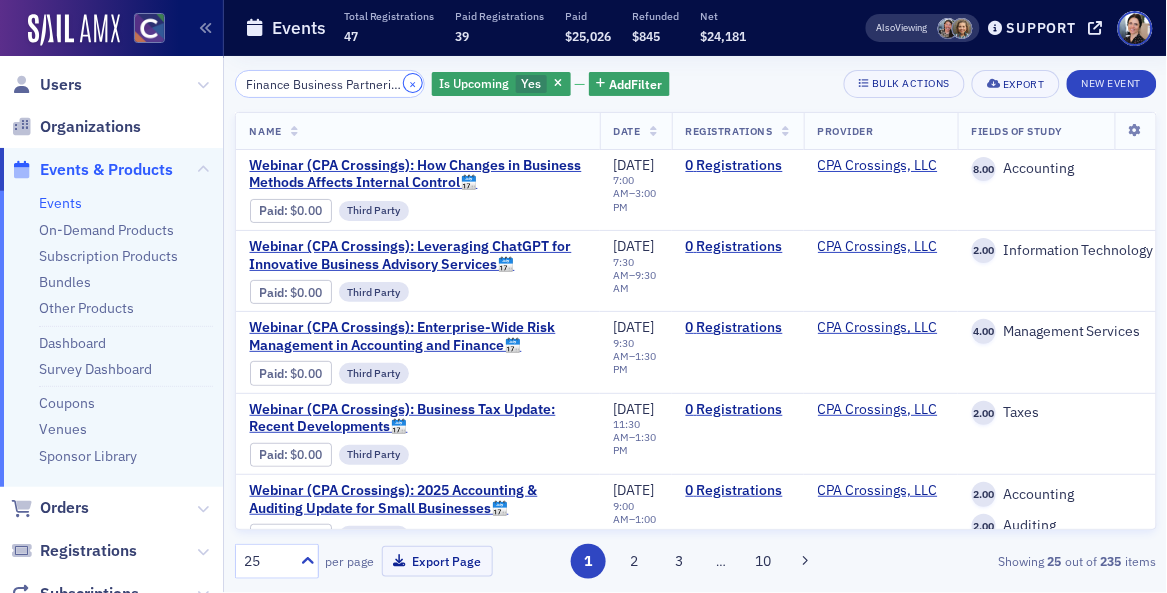click on "×" 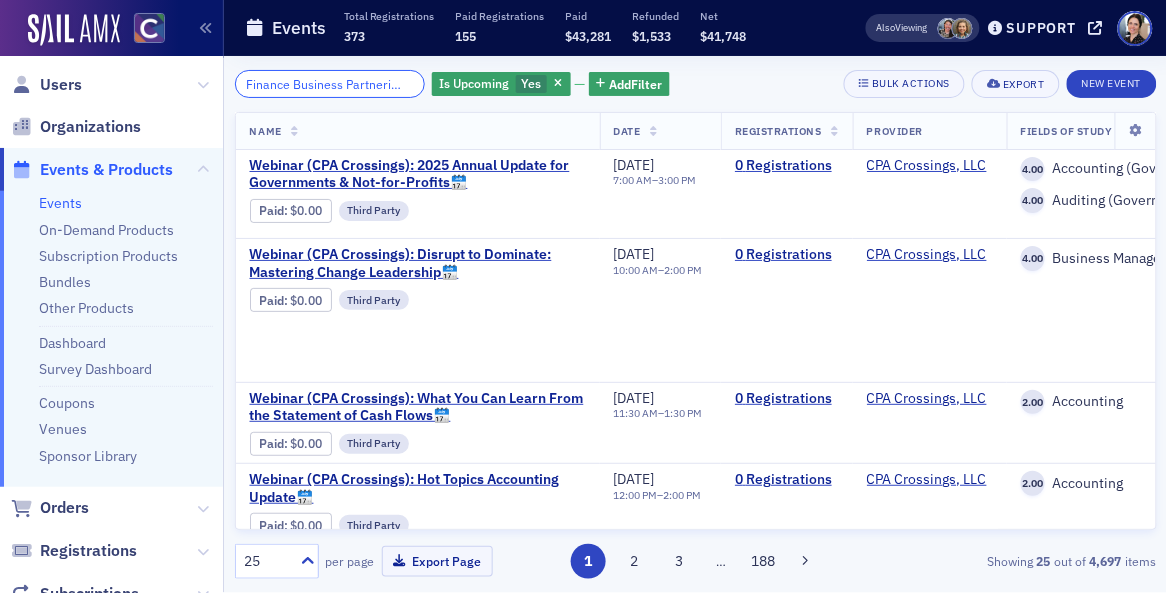 scroll, scrollTop: 0, scrollLeft: 132, axis: horizontal 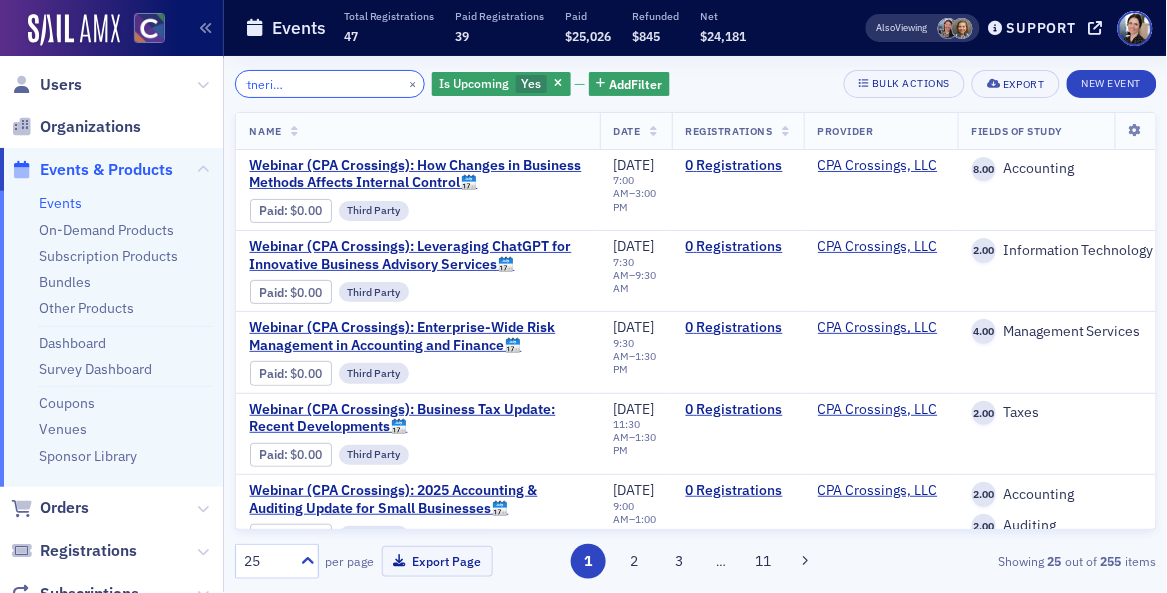 type on "Finance Business Partnering: Influence to Impact" 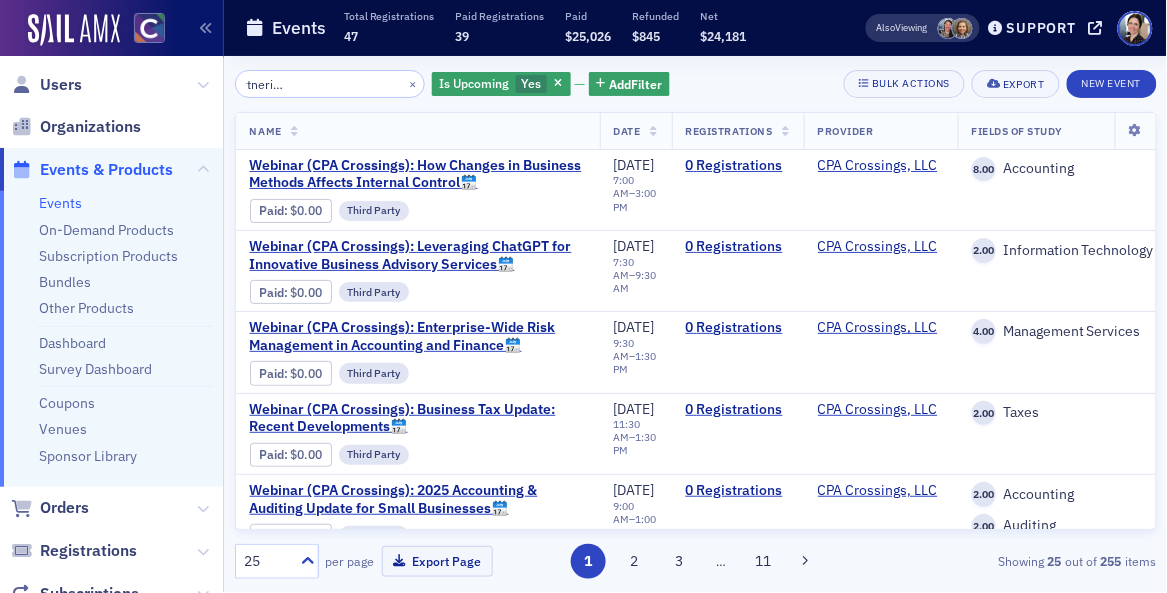 scroll, scrollTop: 0, scrollLeft: 0, axis: both 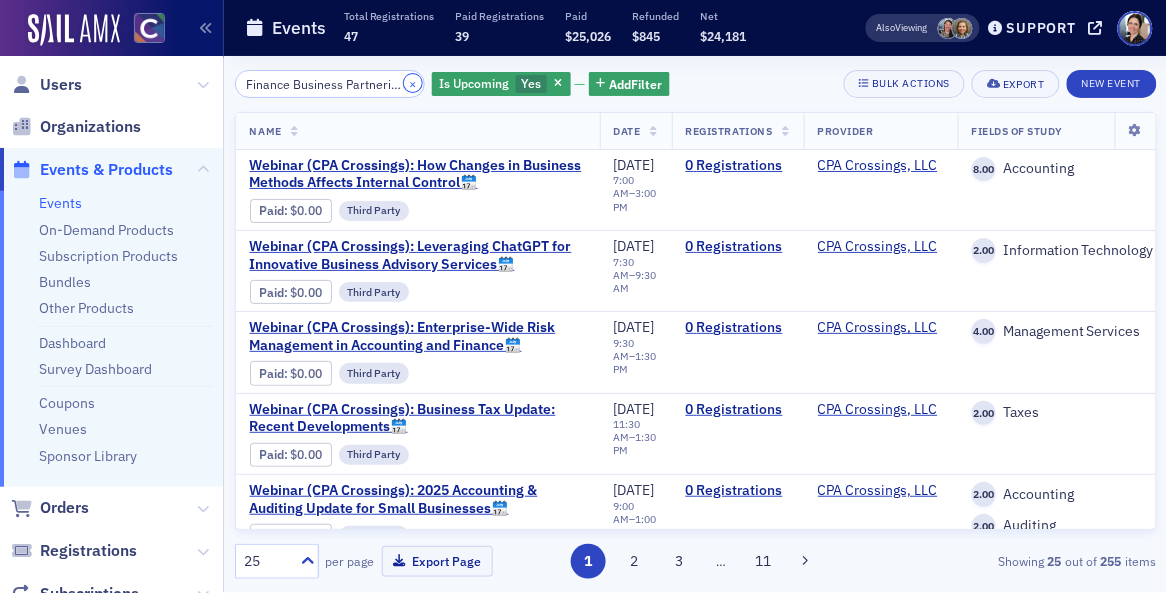 drag, startPoint x: 392, startPoint y: 81, endPoint x: 361, endPoint y: 84, distance: 31.144823 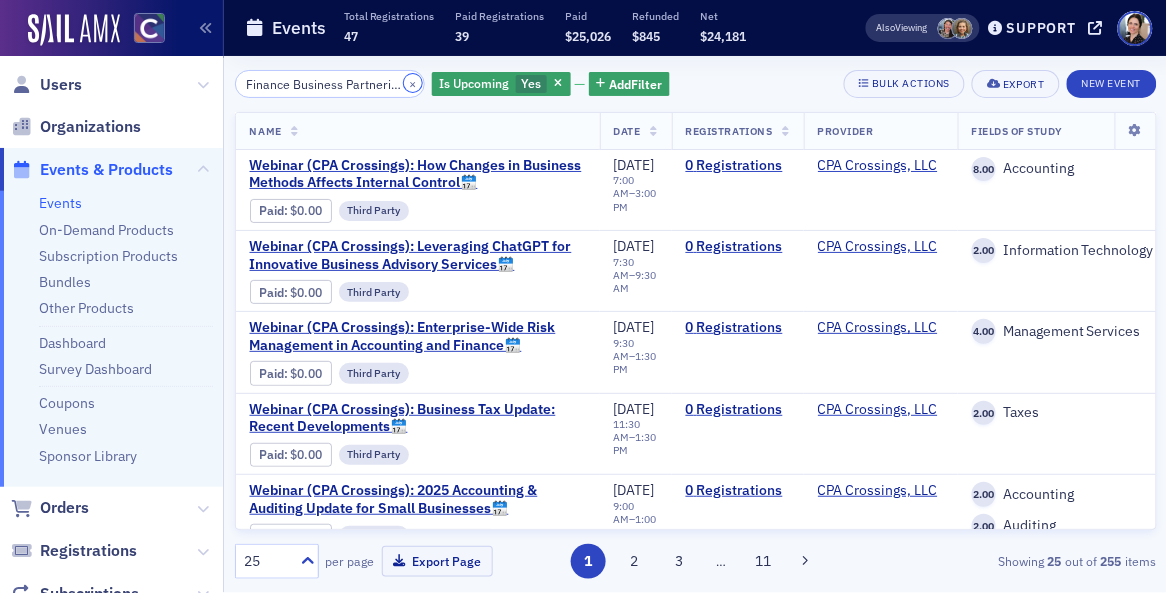 click on "×" 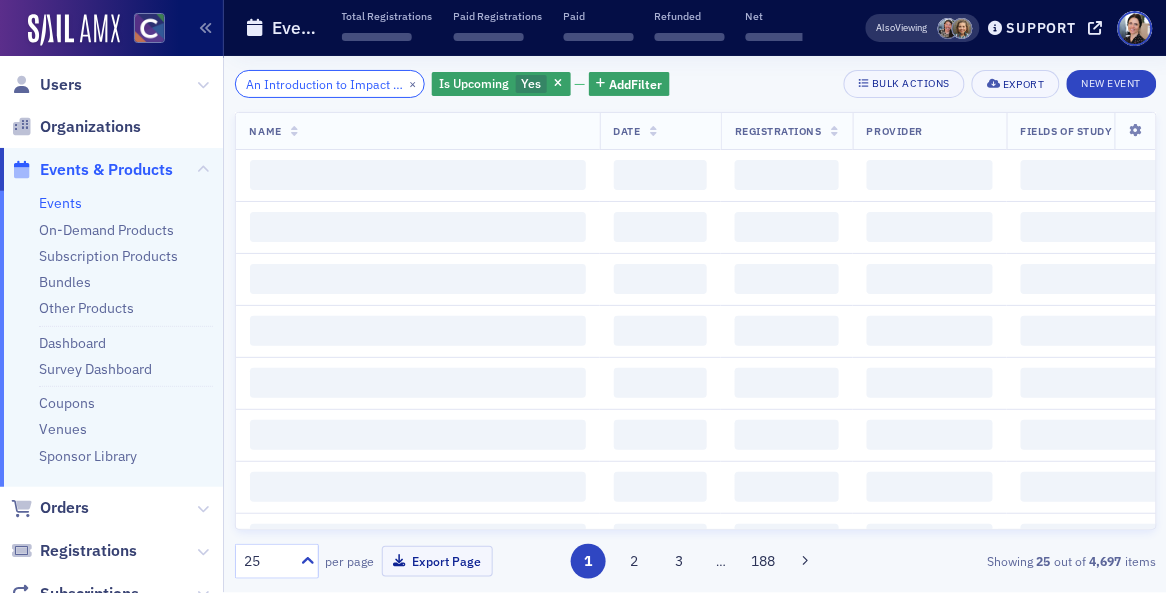 scroll, scrollTop: 0, scrollLeft: 191, axis: horizontal 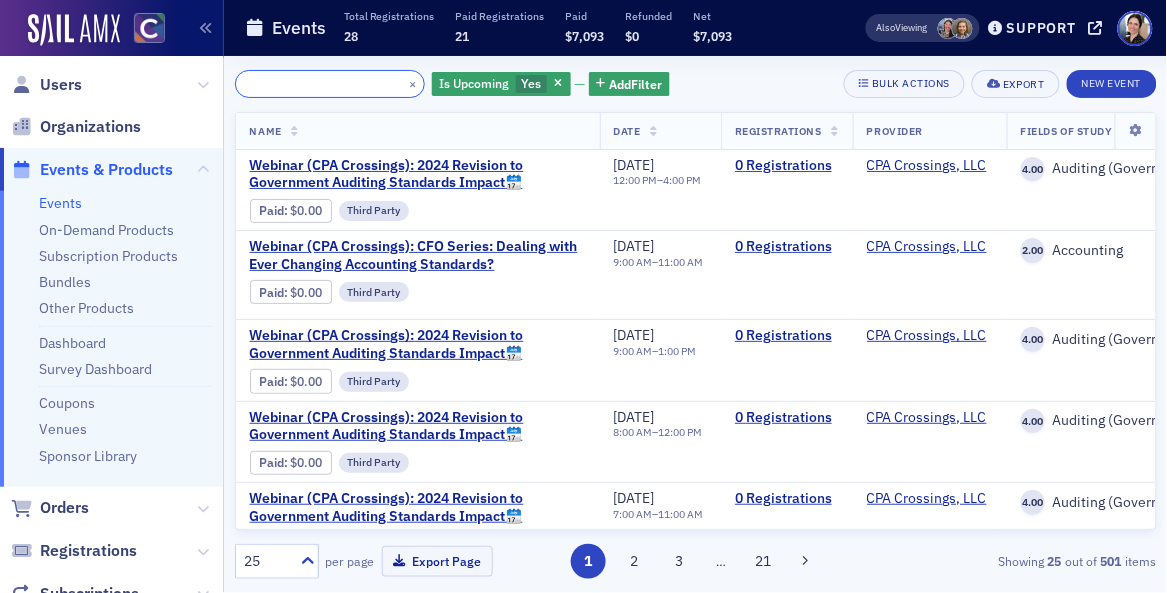 type on "An Introduction to Impact Reporting with the GRI Standards" 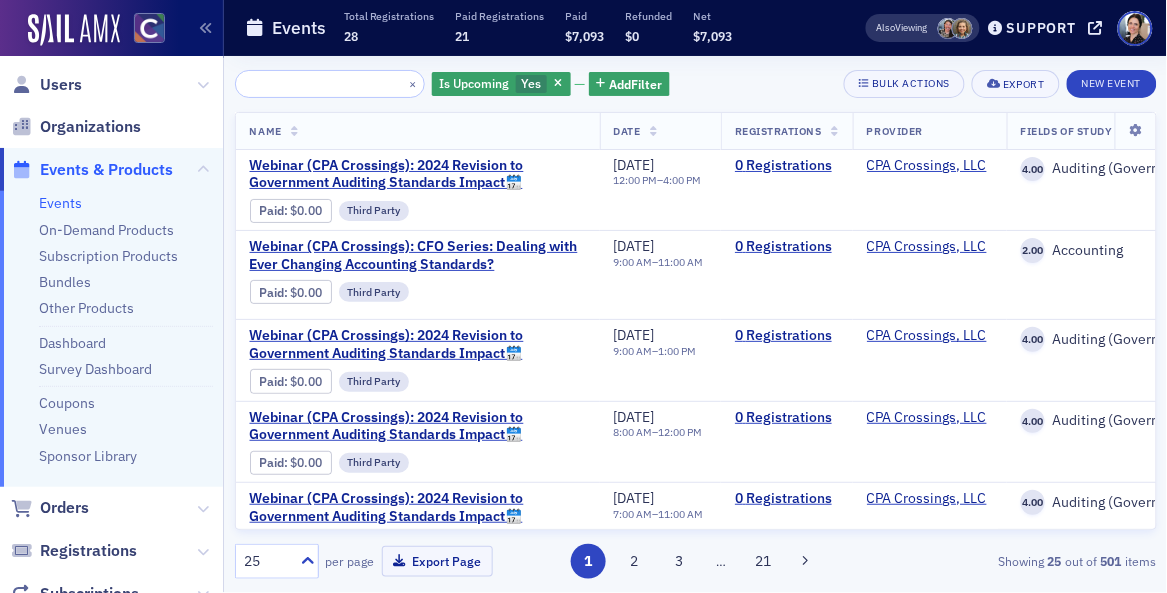scroll, scrollTop: 0, scrollLeft: 0, axis: both 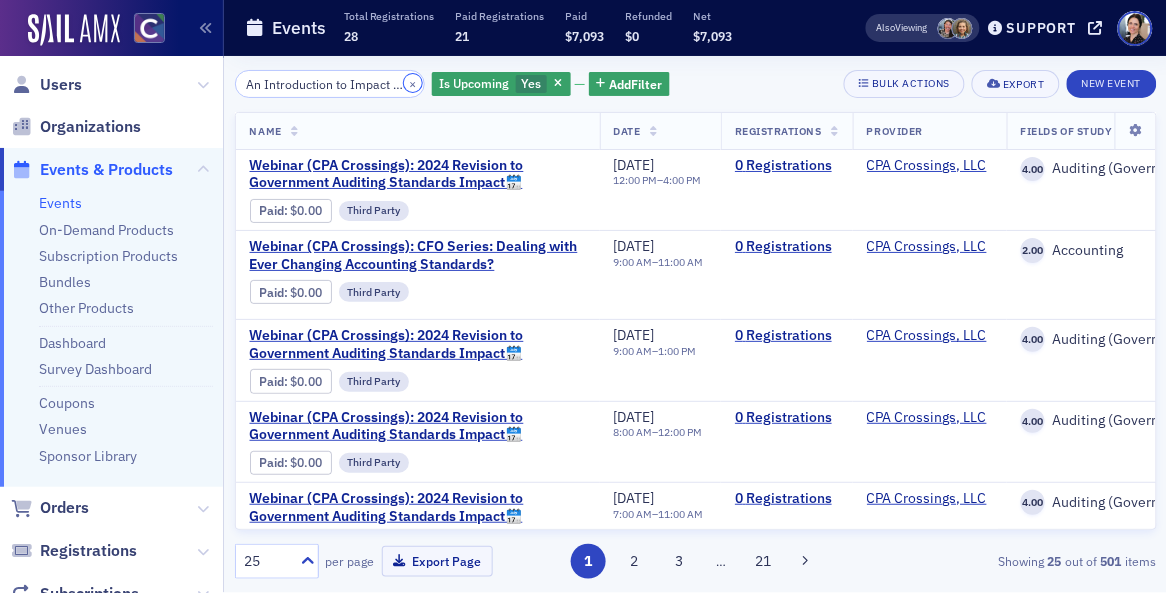drag, startPoint x: 396, startPoint y: 82, endPoint x: 349, endPoint y: 86, distance: 47.169907 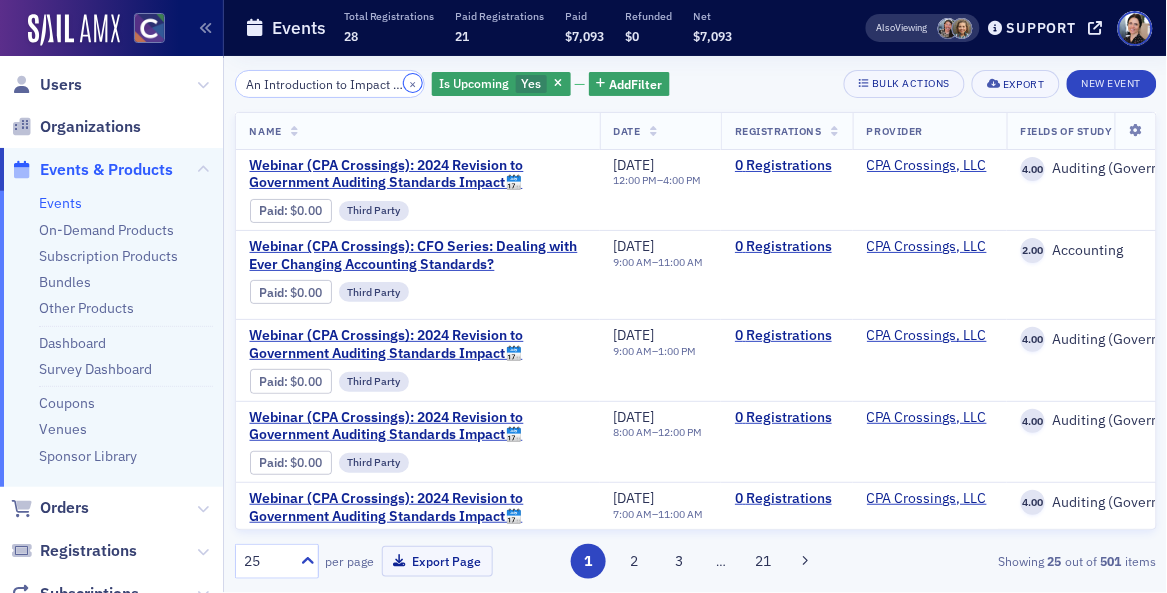 click on "×" 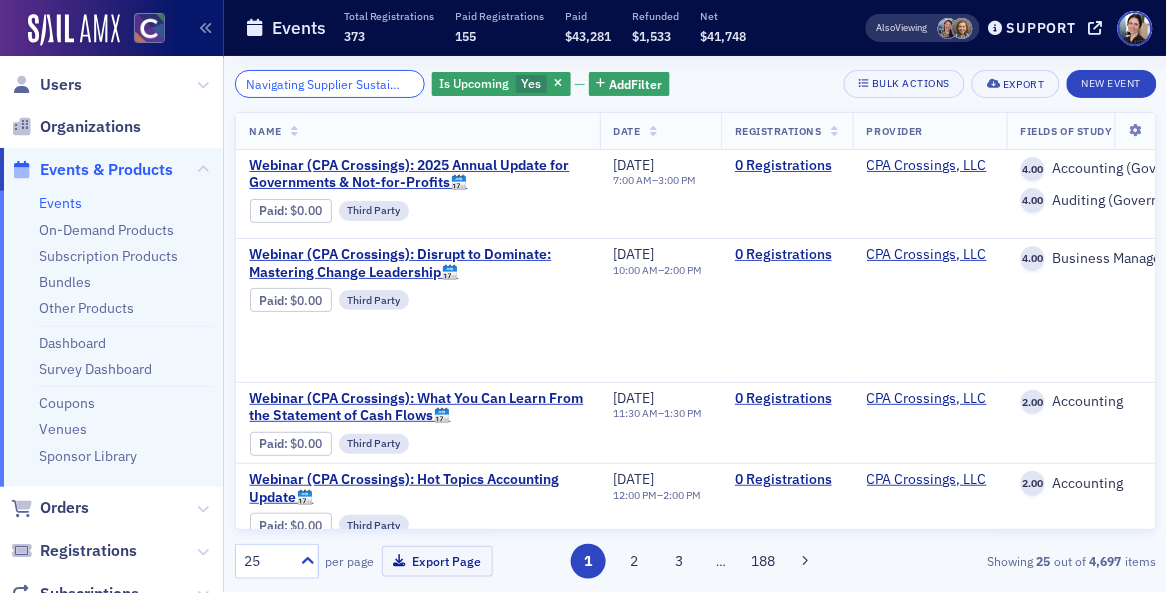 scroll, scrollTop: 0, scrollLeft: 167, axis: horizontal 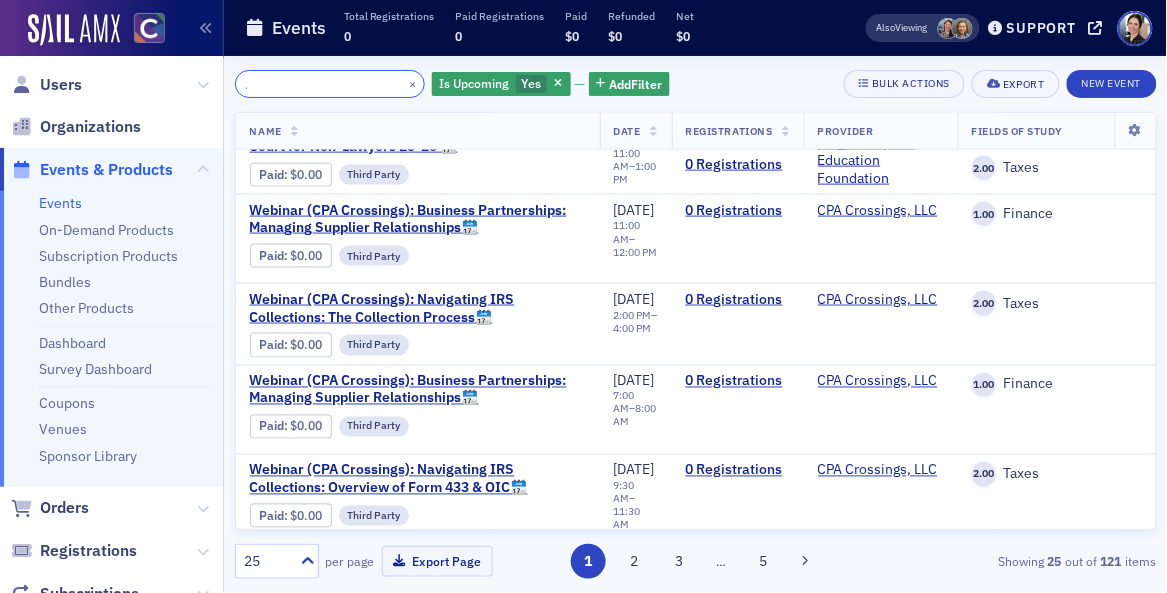 type on "Navigating Supplier Sustainability Information Requests" 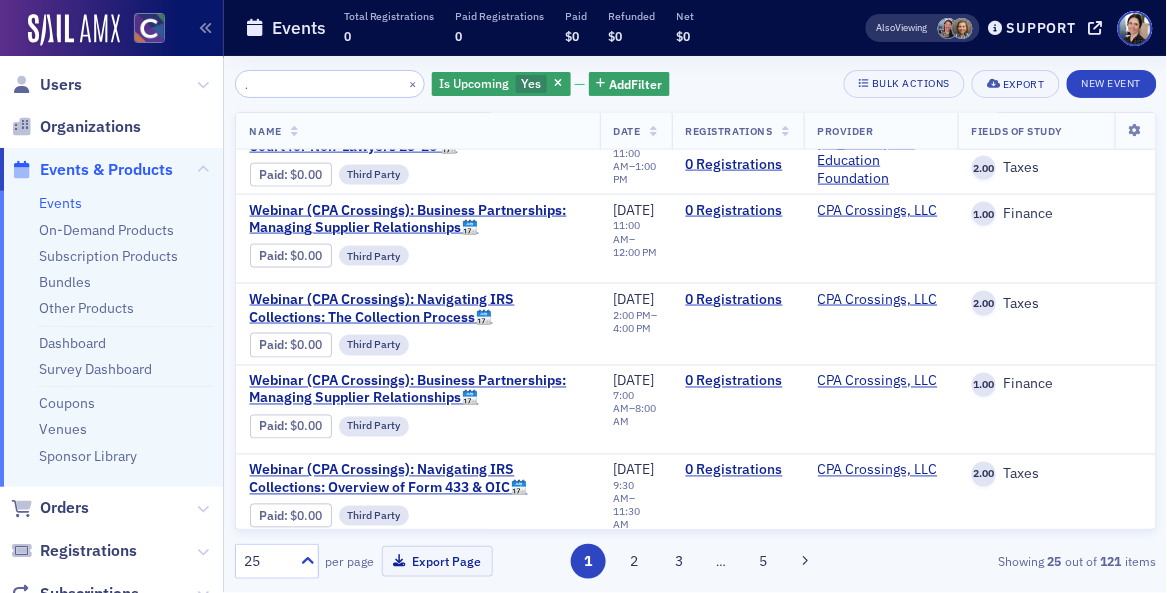 scroll, scrollTop: 0, scrollLeft: 0, axis: both 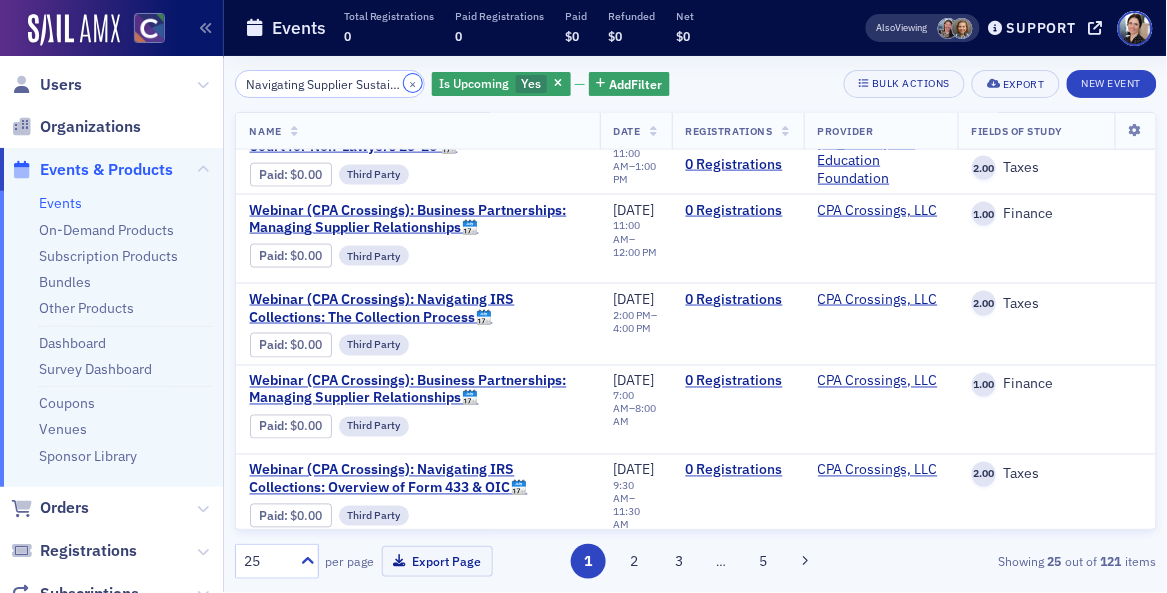 drag, startPoint x: 395, startPoint y: 81, endPoint x: 356, endPoint y: 79, distance: 39.051247 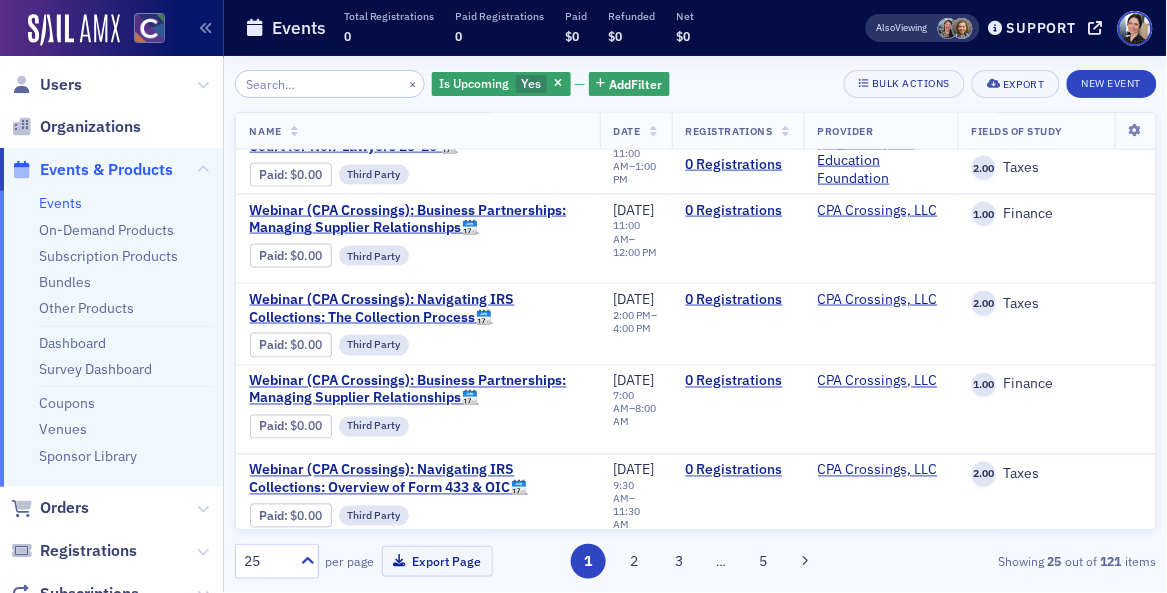 scroll, scrollTop: 1822, scrollLeft: 0, axis: vertical 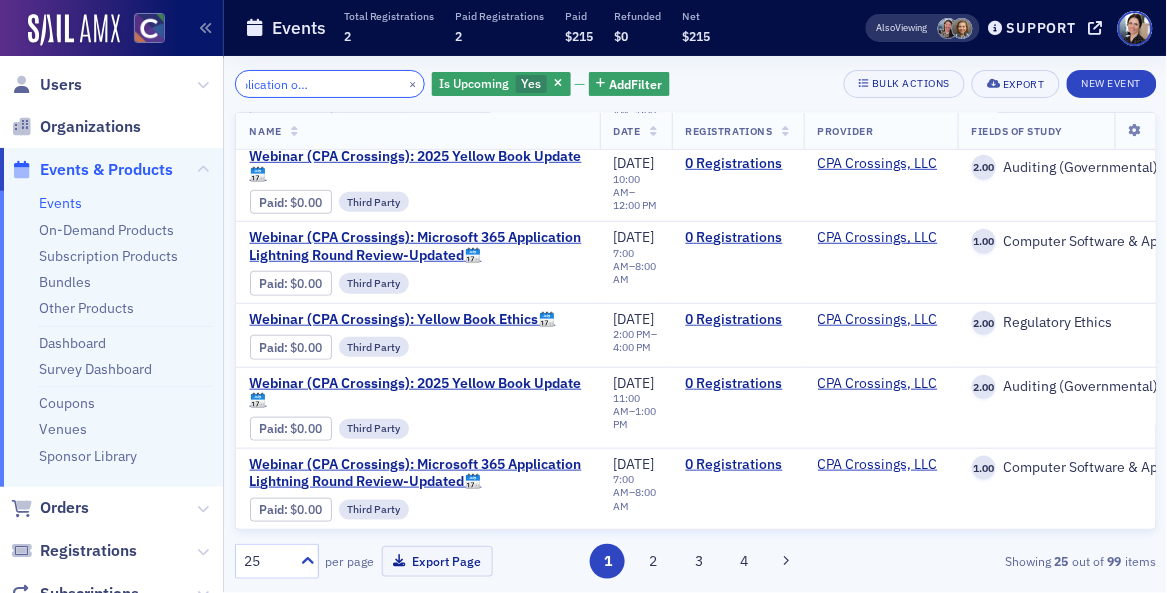 type on "Yellow Book: Application of GAGAS Principles" 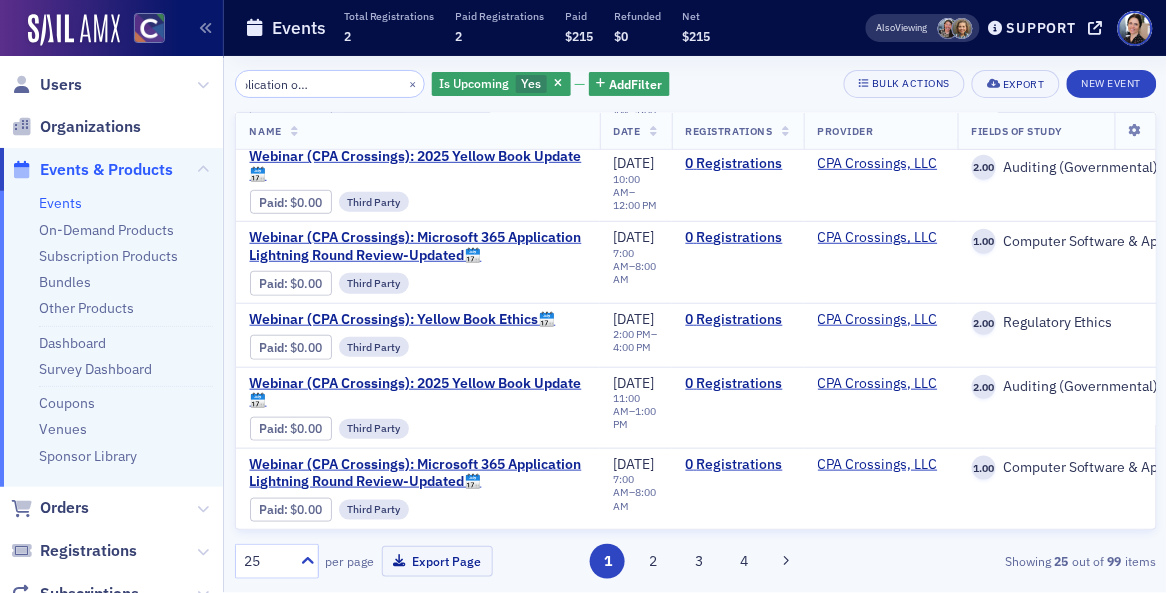 scroll, scrollTop: 0, scrollLeft: 0, axis: both 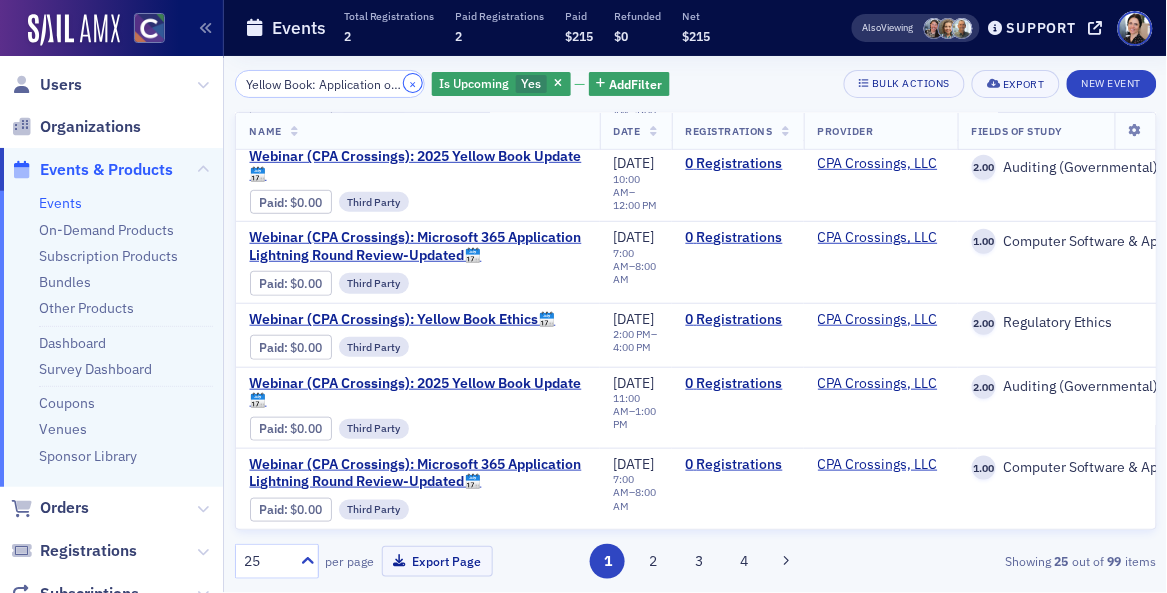 click on "×" 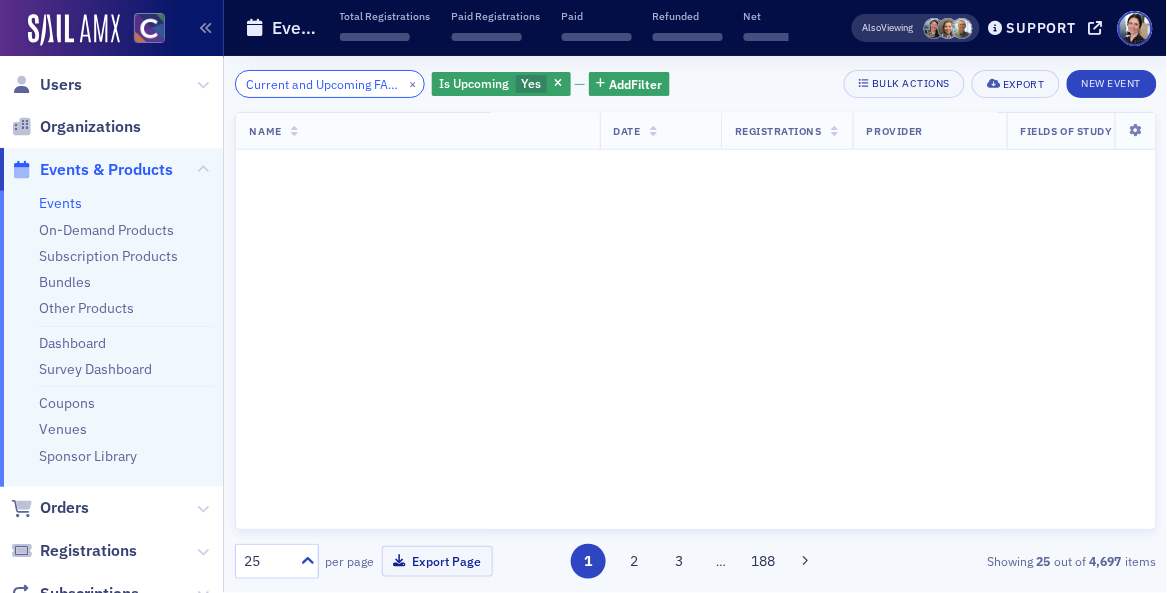 scroll, scrollTop: 0, scrollLeft: 55, axis: horizontal 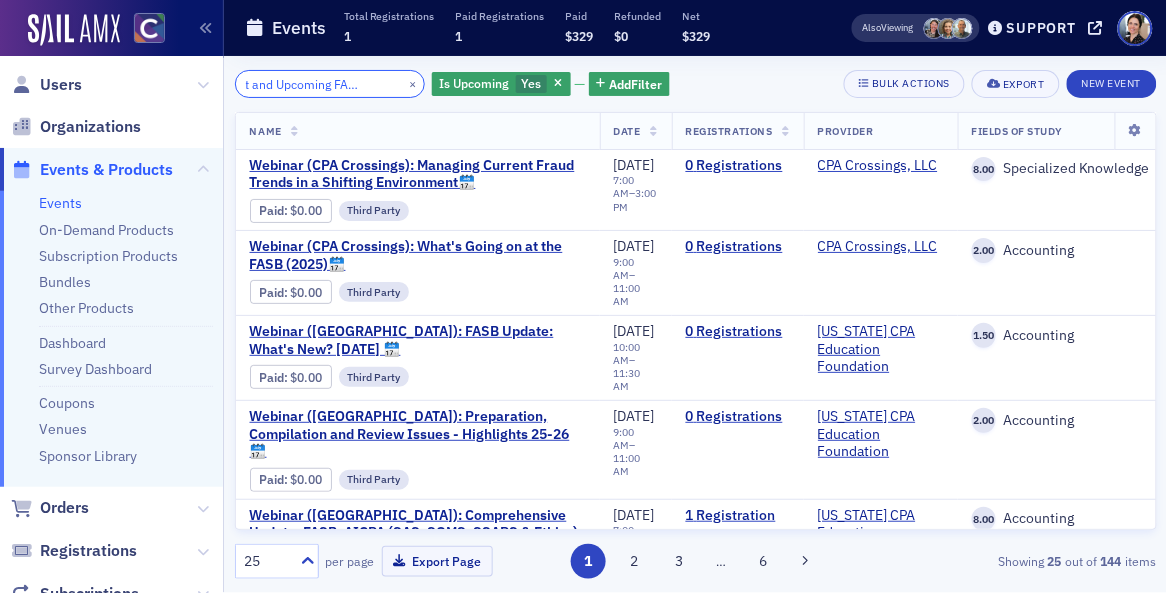type on "Current and Upcoming FASB Issues" 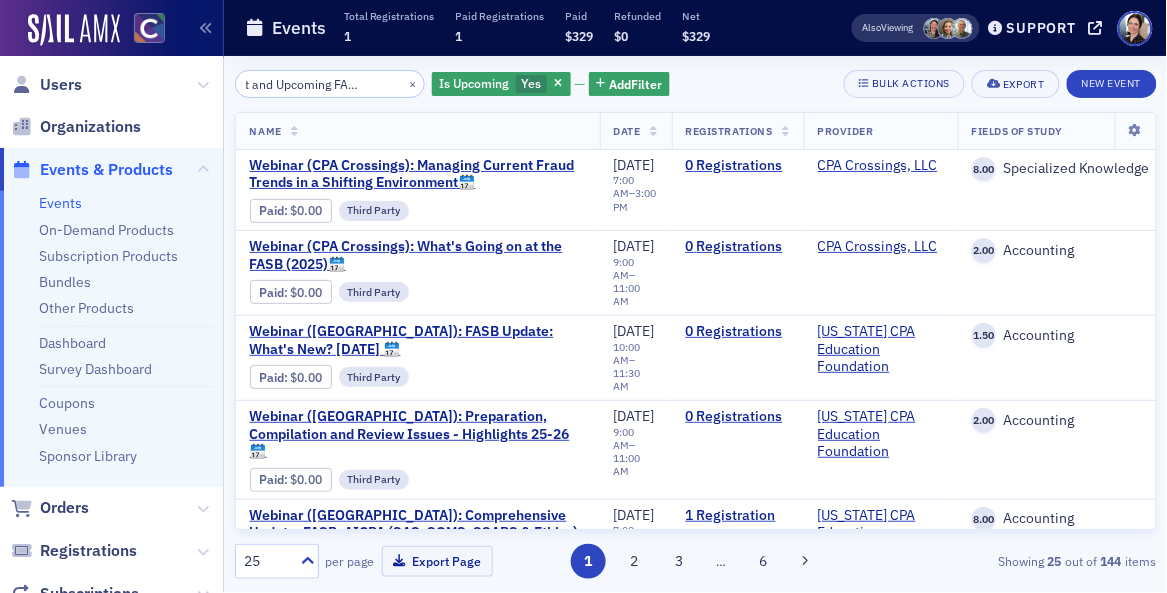 scroll, scrollTop: 0, scrollLeft: 0, axis: both 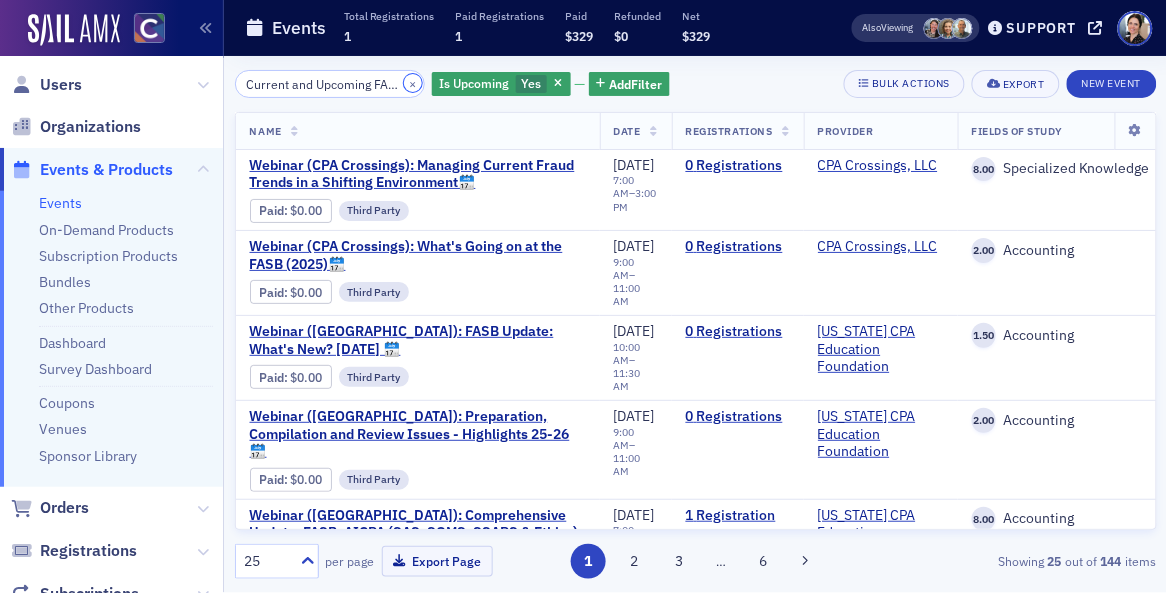 click on "×" 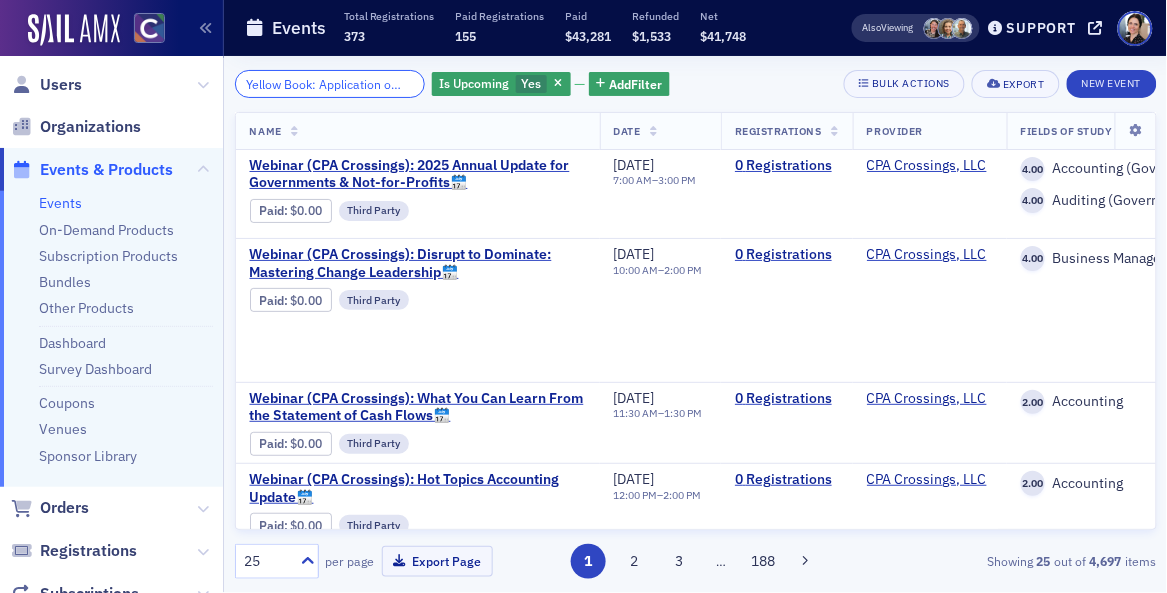 scroll, scrollTop: 0, scrollLeft: 110, axis: horizontal 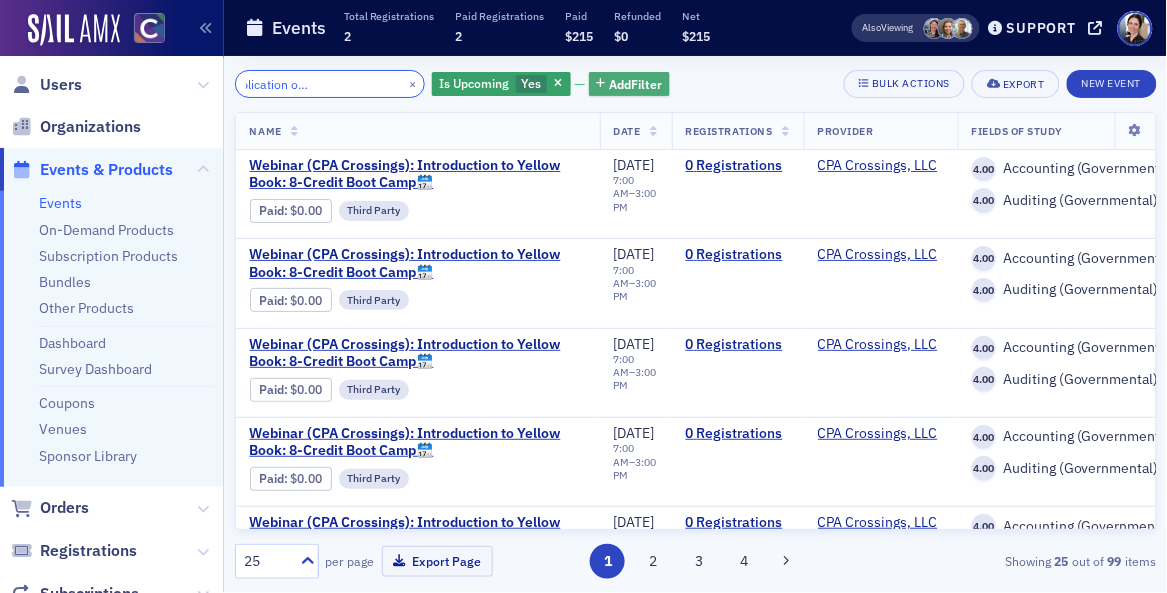 type on "Yellow Book: Application of GAGAS Principles" 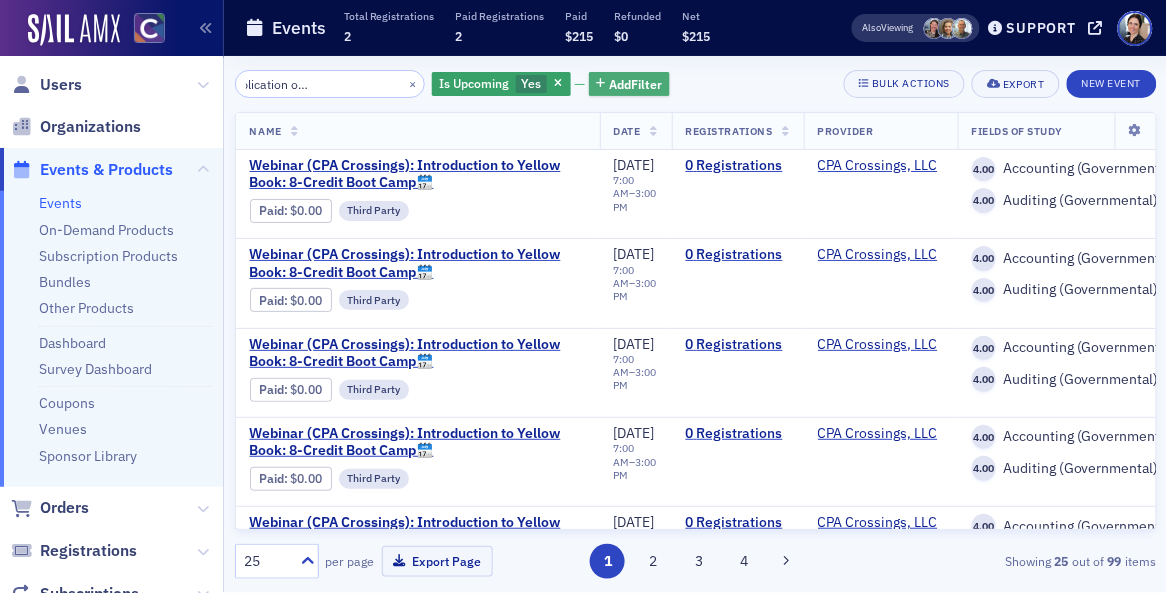 scroll, scrollTop: 0, scrollLeft: 0, axis: both 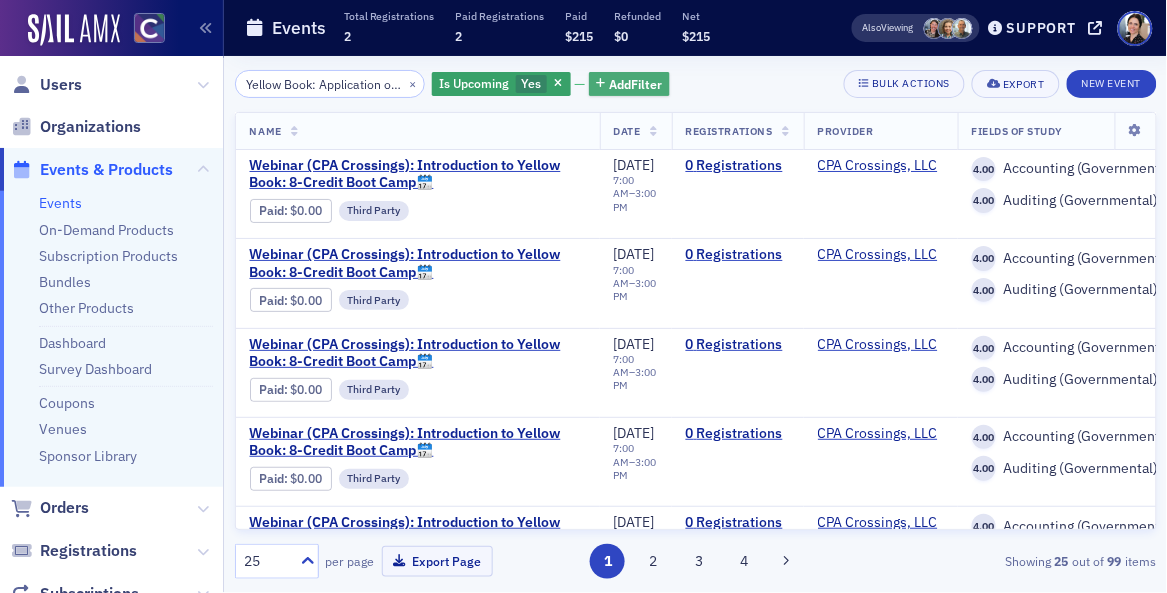 click on "Add  Filter" 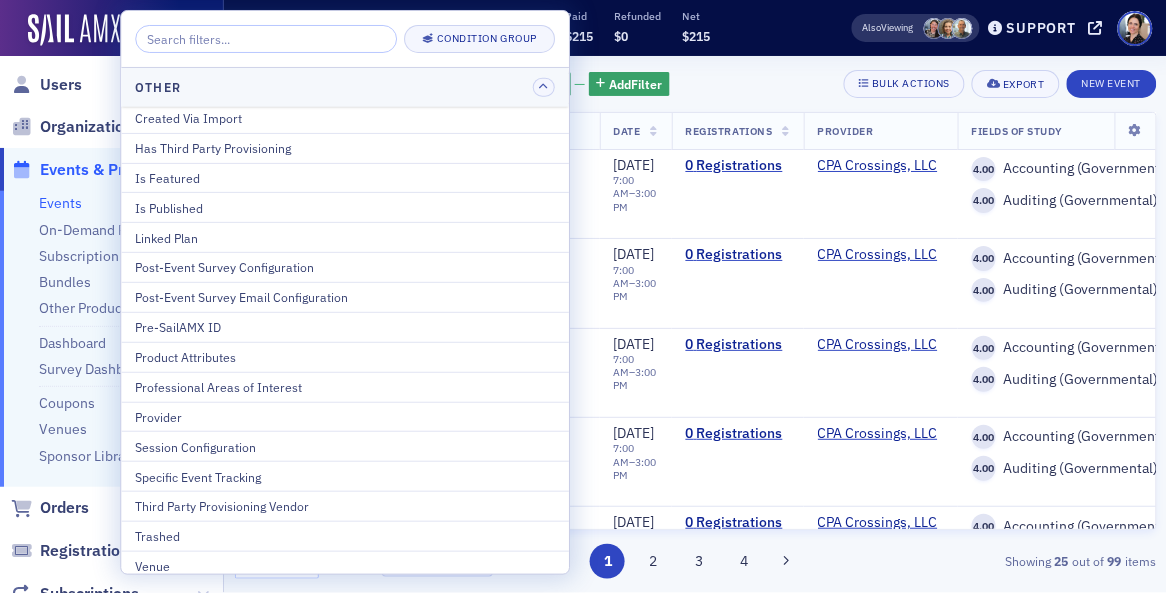 scroll, scrollTop: 293, scrollLeft: 0, axis: vertical 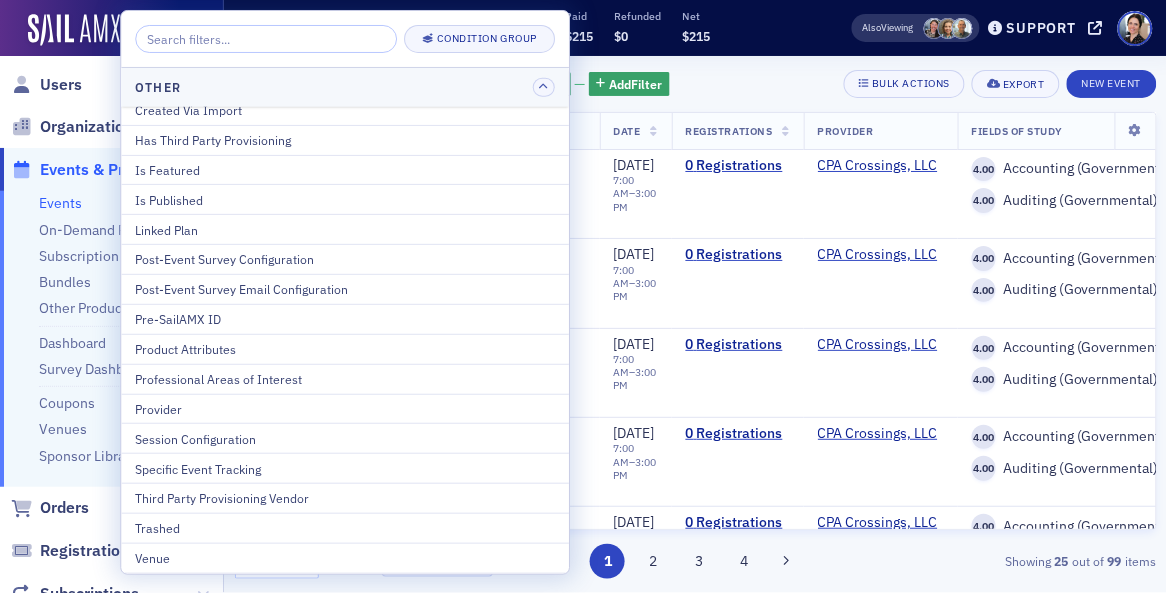 click on "Provider" at bounding box center [345, 409] 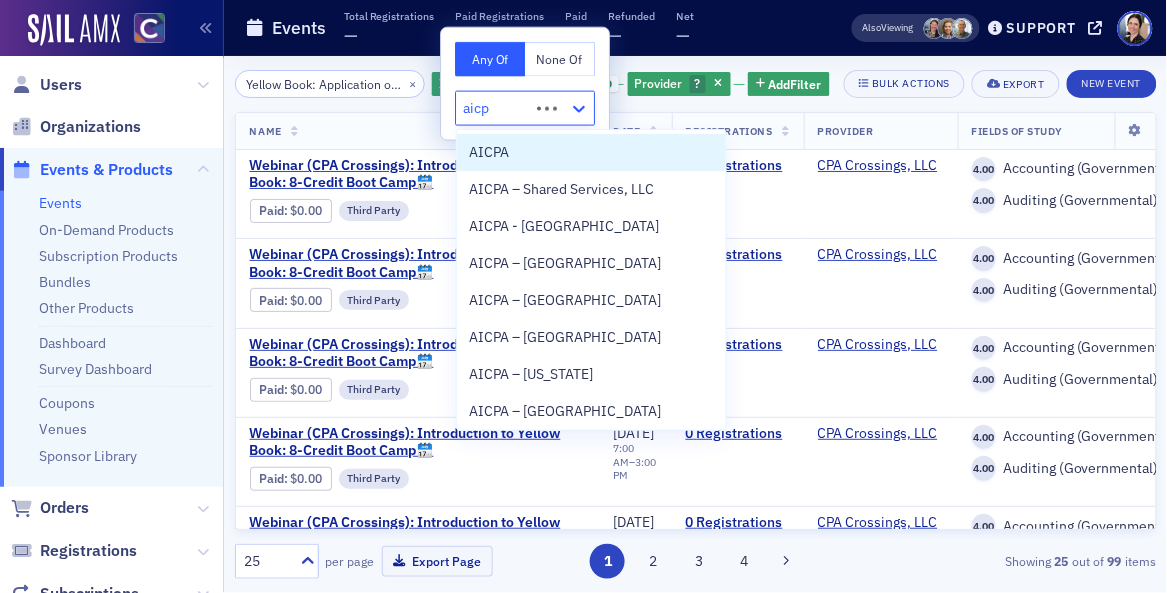 type on "aicpa" 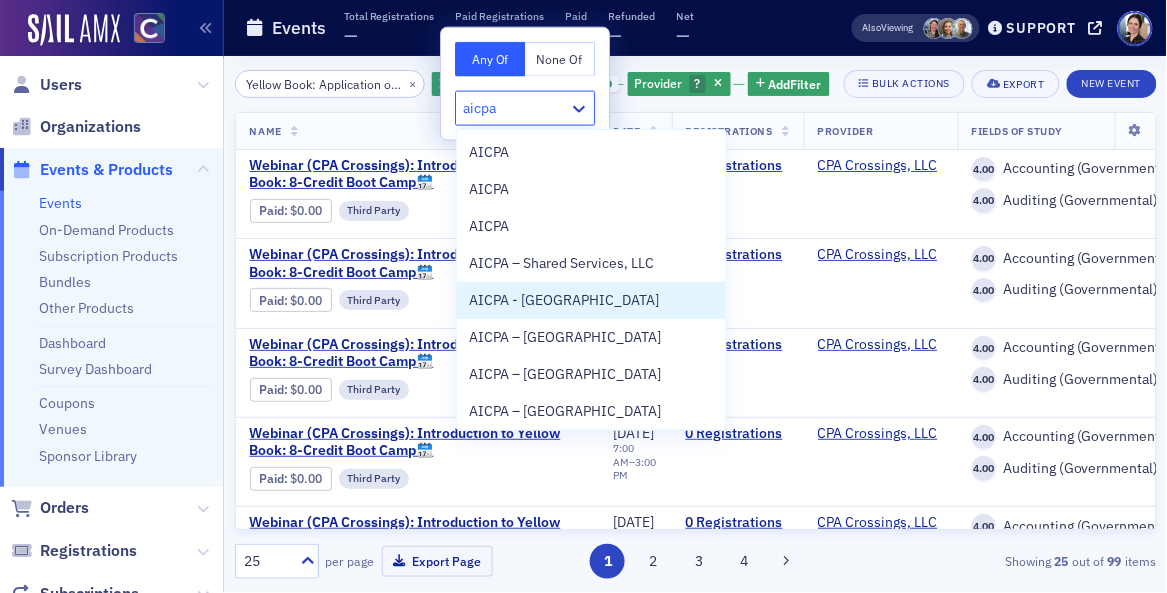 click on "AICPA - [GEOGRAPHIC_DATA]" at bounding box center [564, 300] 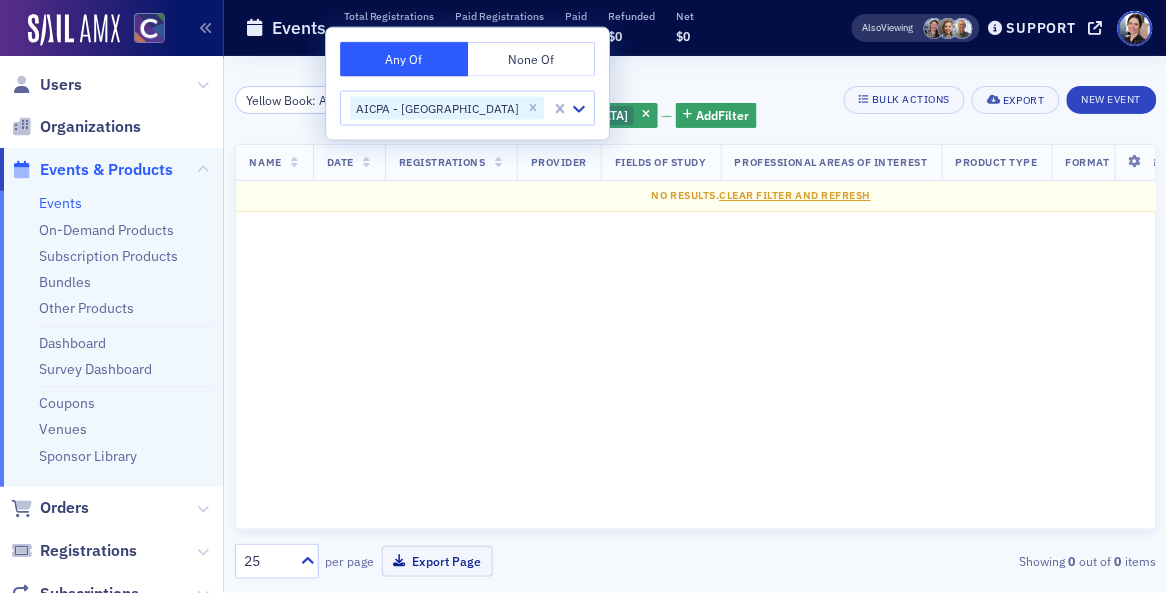 click on "Name   Date   Registrations   Provider   Fields Of Study   Professional Areas of Interest   Product Type   Format   Instructors   No results.  Clear Filter and Refresh" 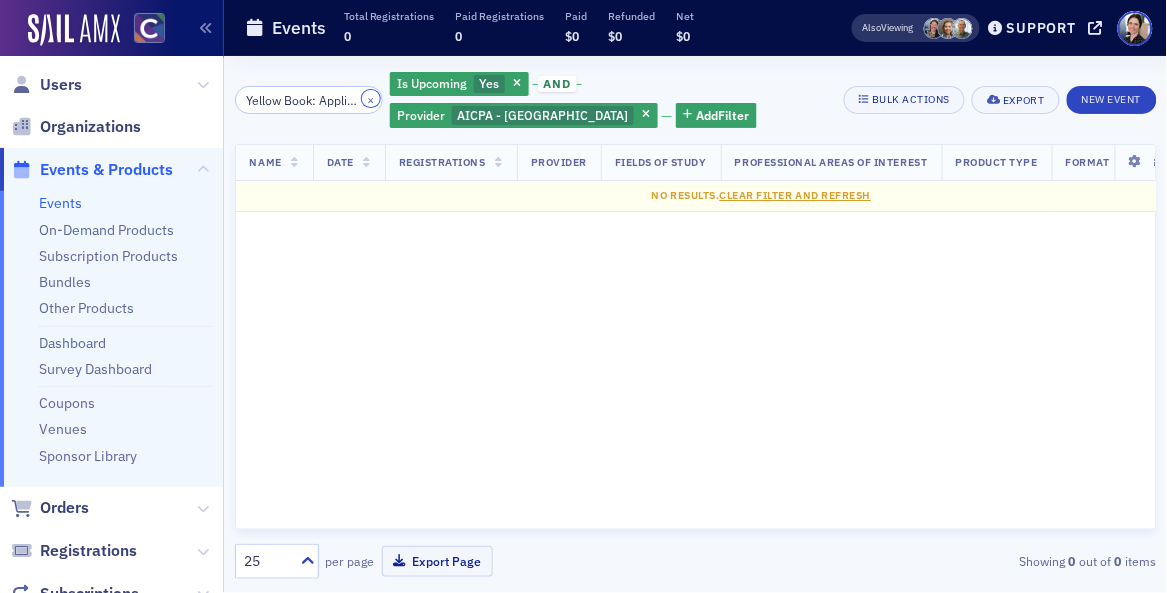 drag, startPoint x: 373, startPoint y: 98, endPoint x: 215, endPoint y: 124, distance: 160.12495 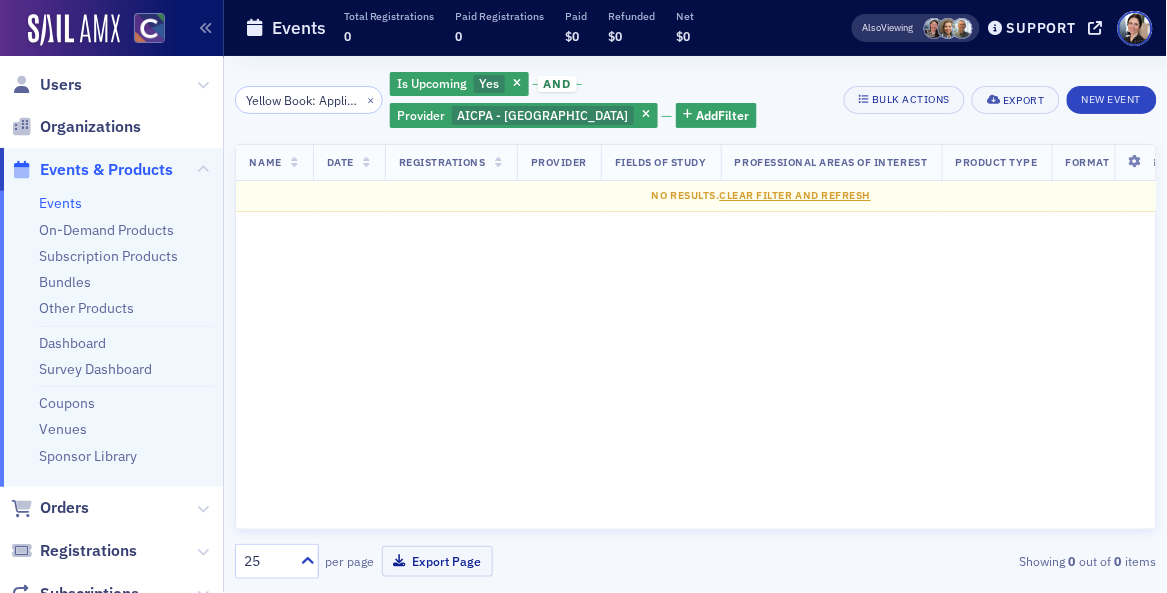 type 